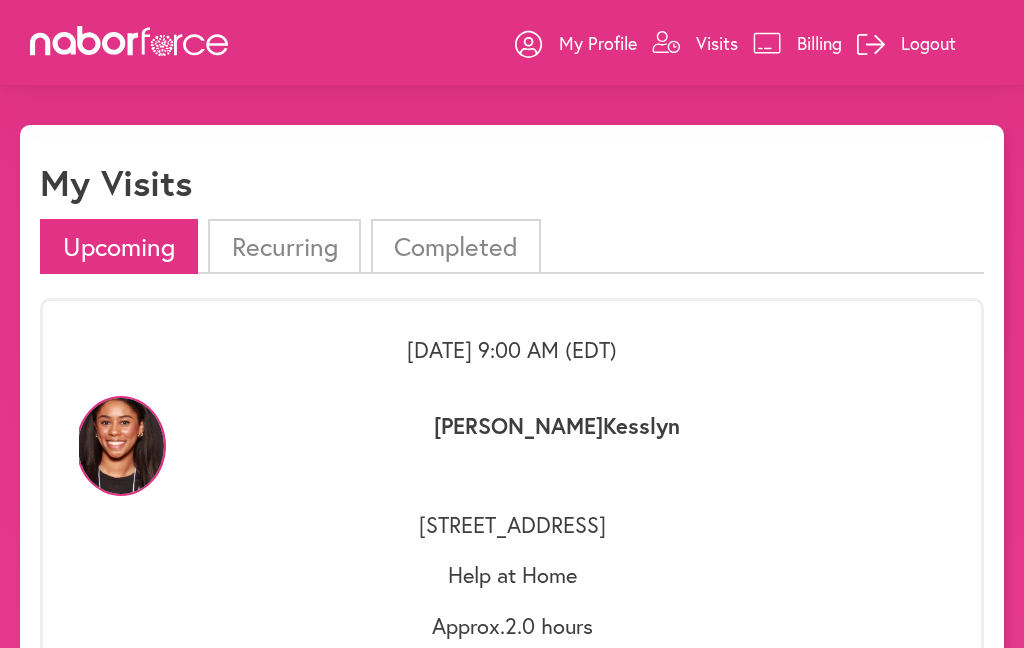 scroll, scrollTop: 0, scrollLeft: 0, axis: both 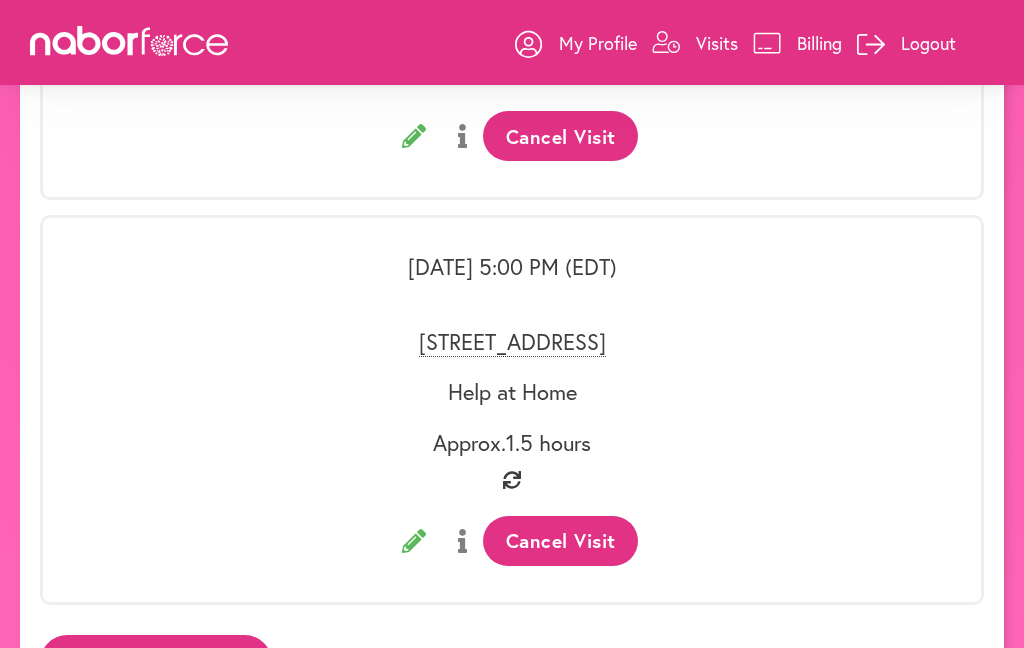 click on "Book a Visit" at bounding box center (156, 662) 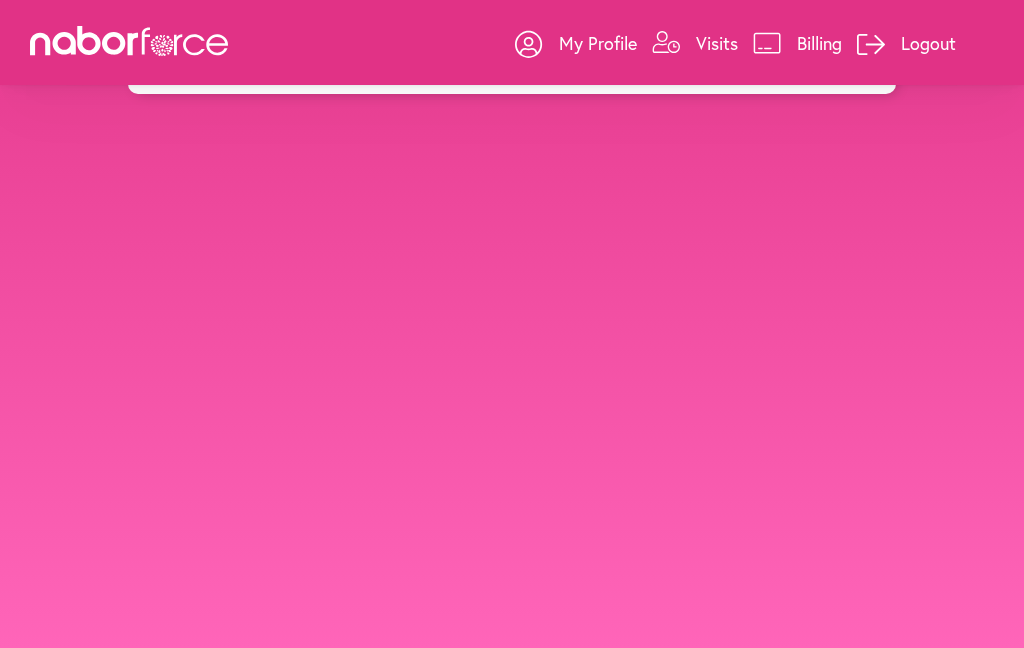 scroll, scrollTop: 225, scrollLeft: 0, axis: vertical 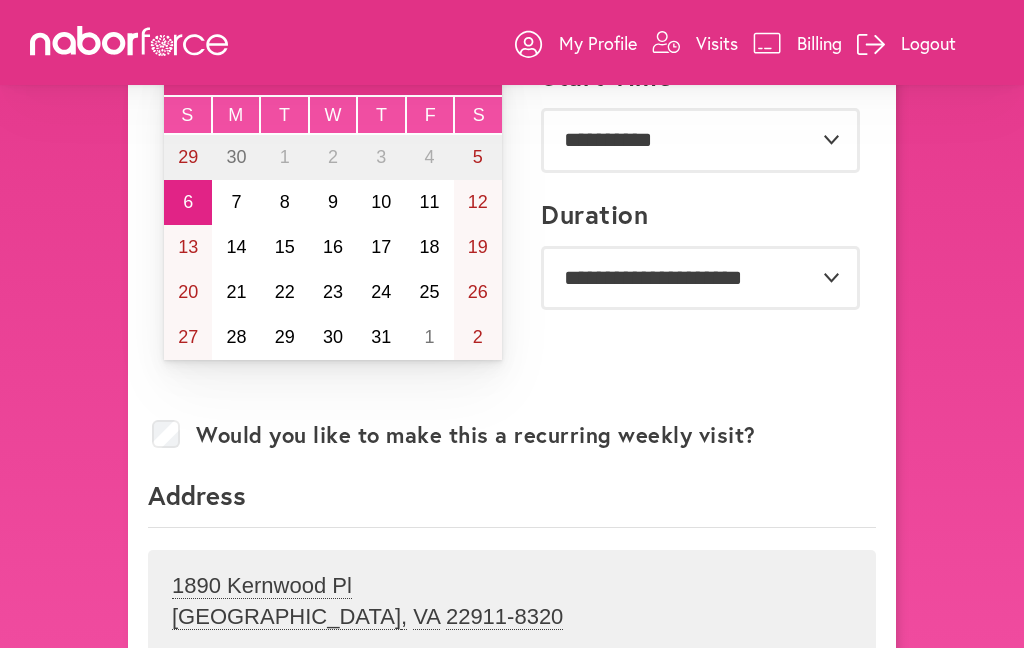 click on "12" at bounding box center (478, 202) 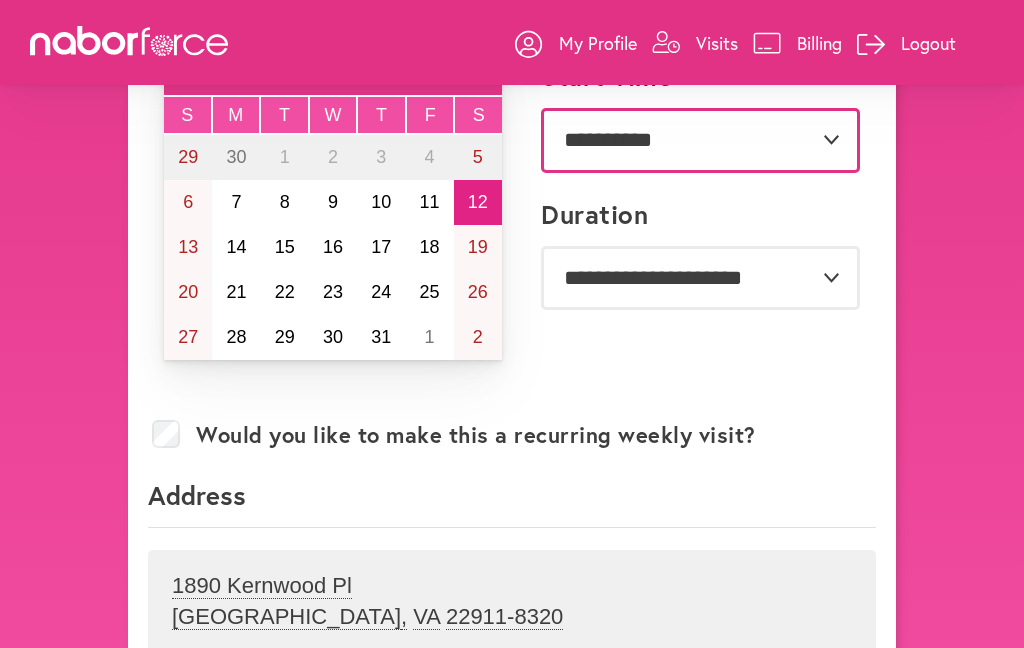 click on "**********" at bounding box center [700, 140] 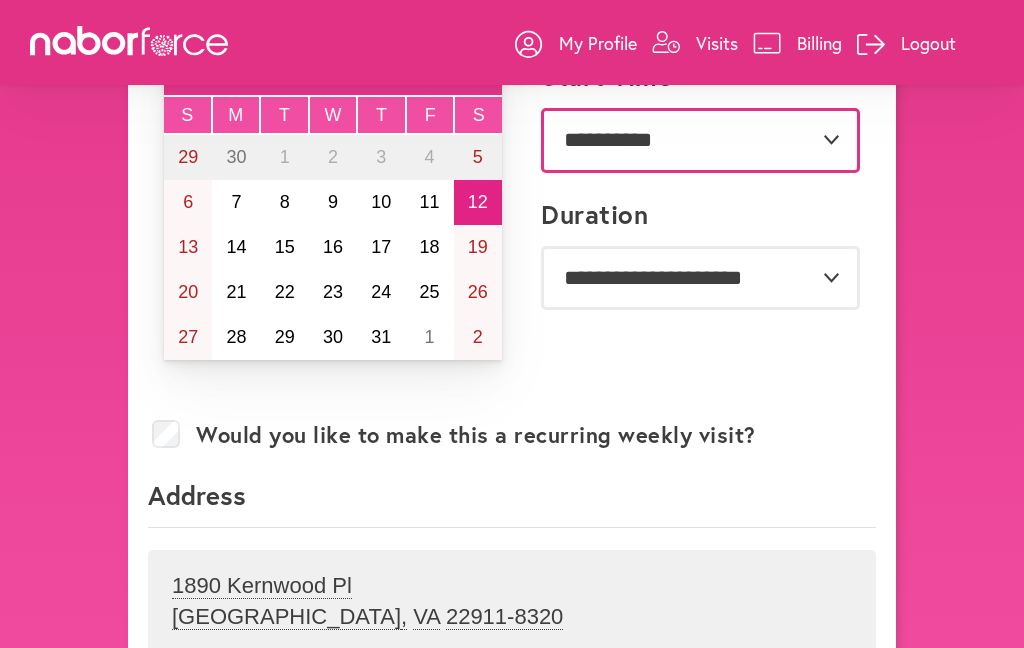 select on "*******" 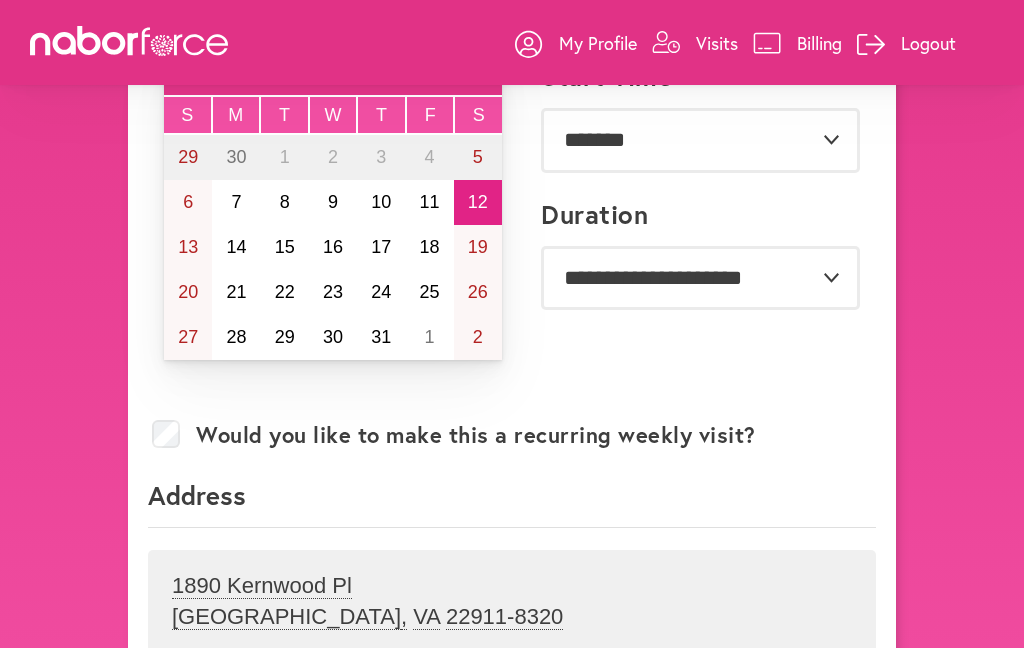 click on "**********" at bounding box center [691, 282] 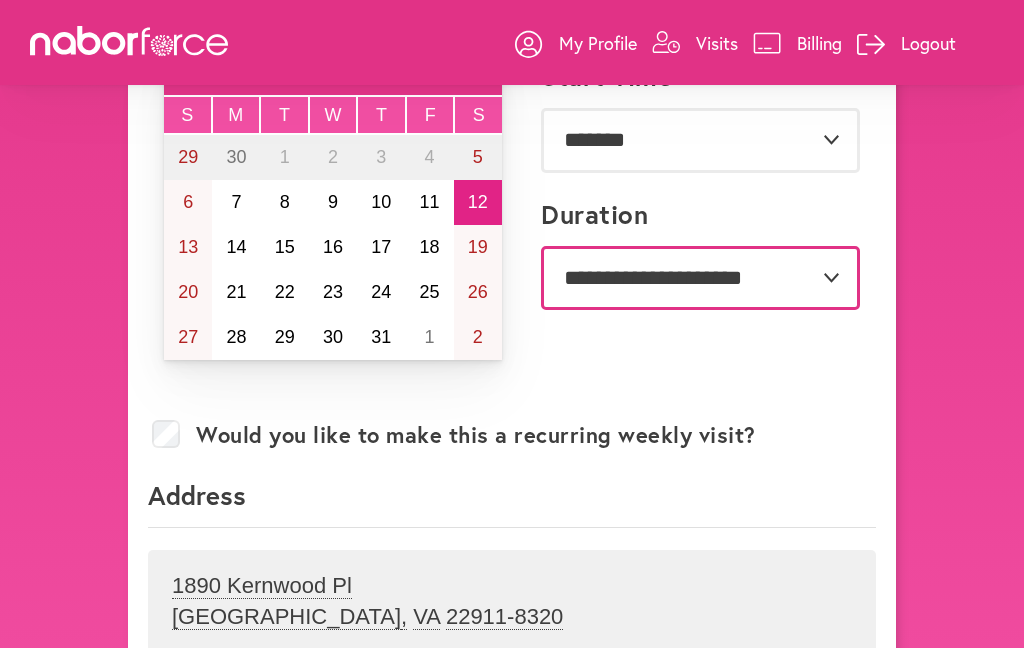 click on "**********" at bounding box center [700, 278] 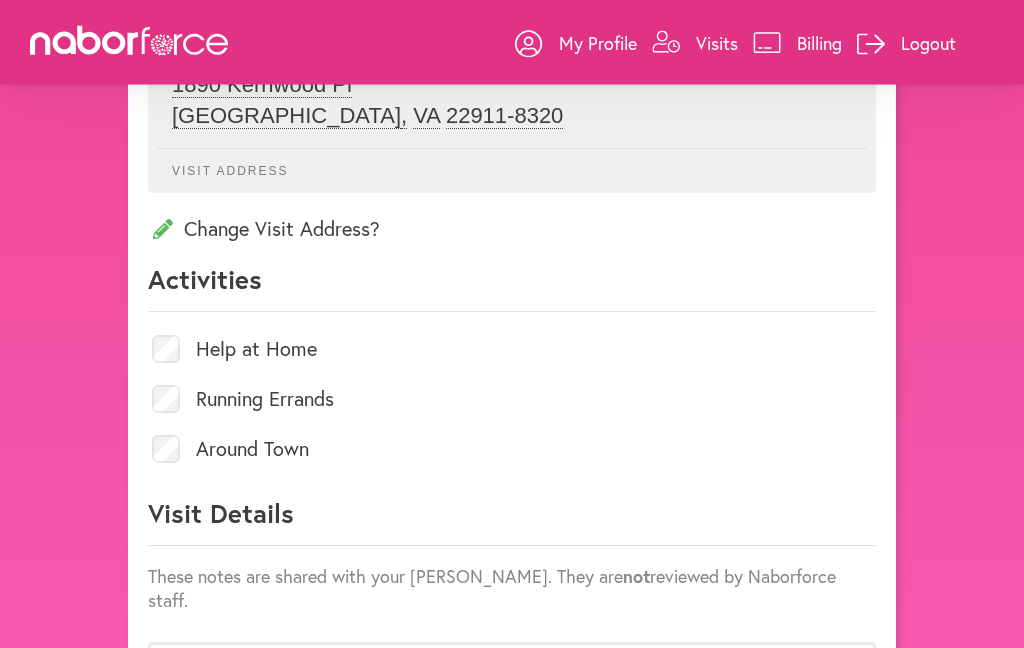 scroll, scrollTop: 726, scrollLeft: 0, axis: vertical 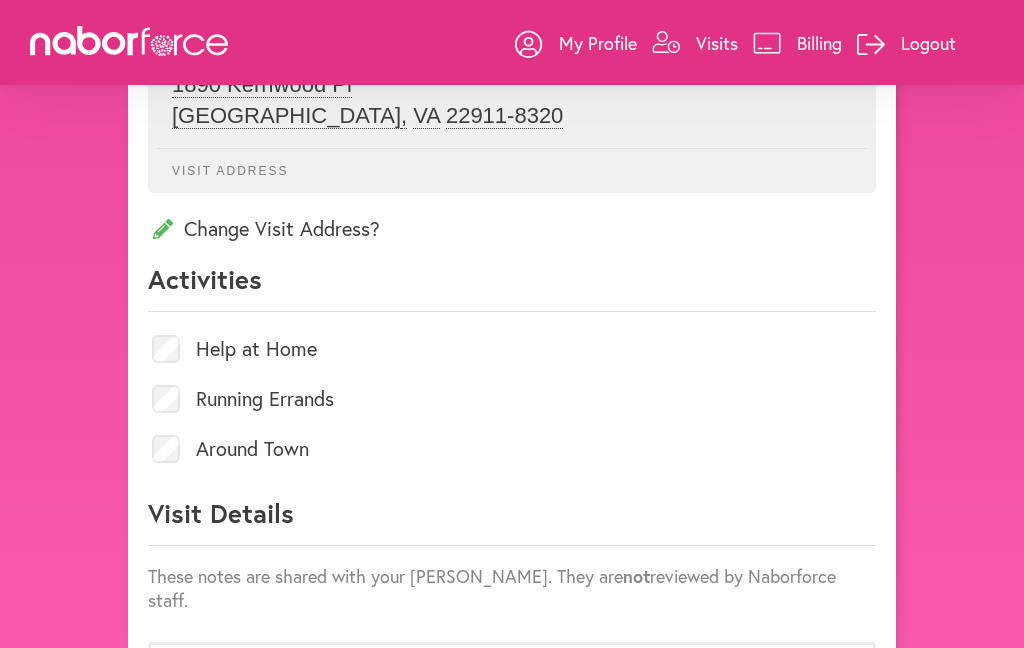 click on "Help at Home" at bounding box center (512, 349) 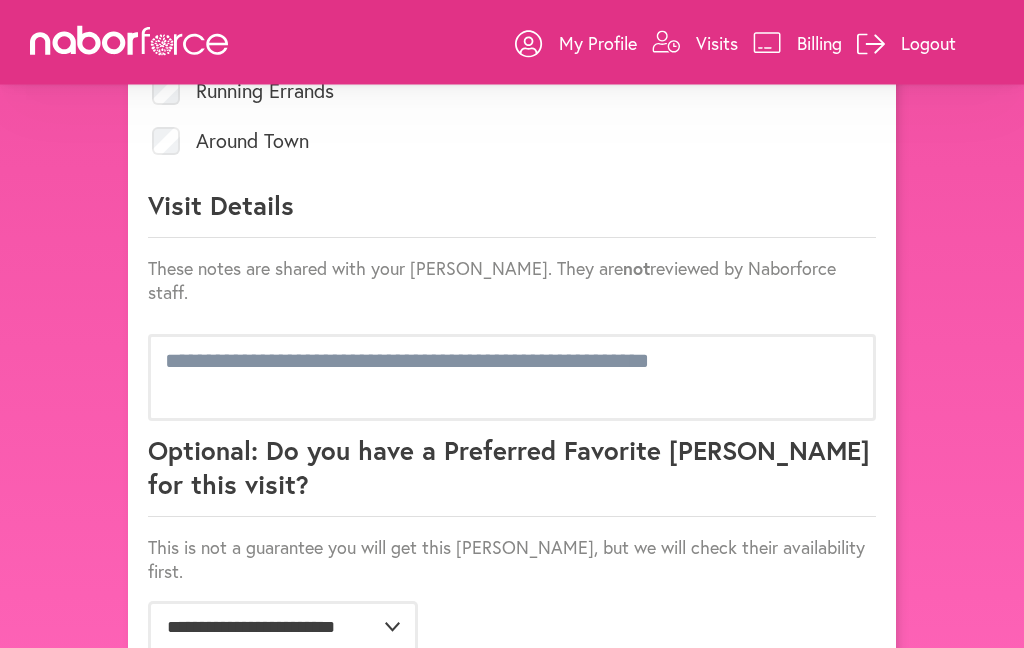scroll, scrollTop: 1047, scrollLeft: 0, axis: vertical 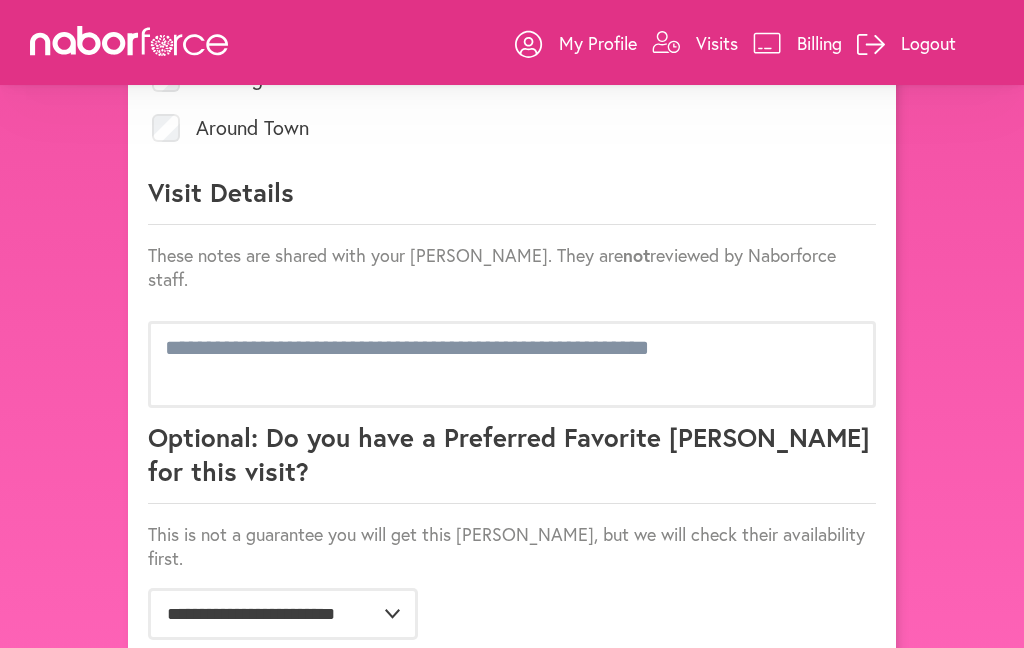 click on "Confirm Booking" at bounding box center (750, 679) 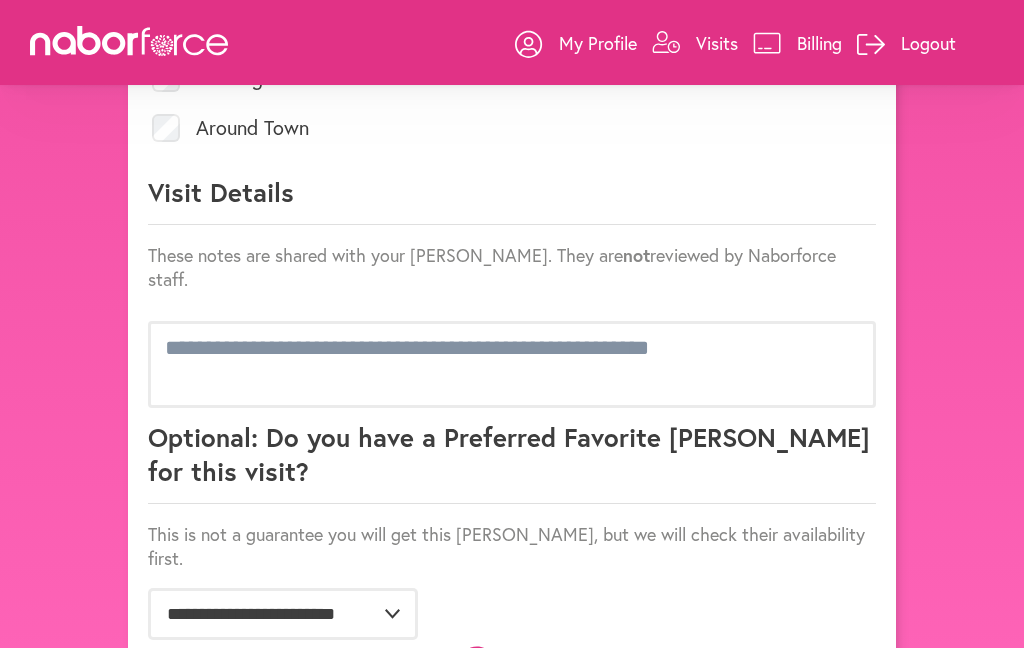 scroll, scrollTop: 1022, scrollLeft: 0, axis: vertical 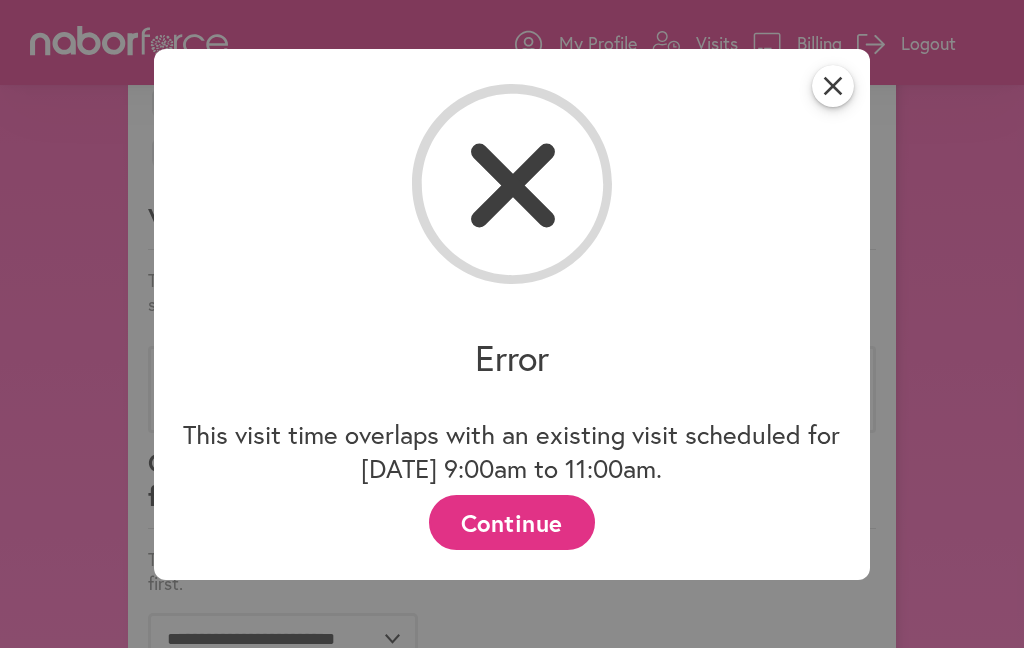 click on "close" at bounding box center [833, 86] 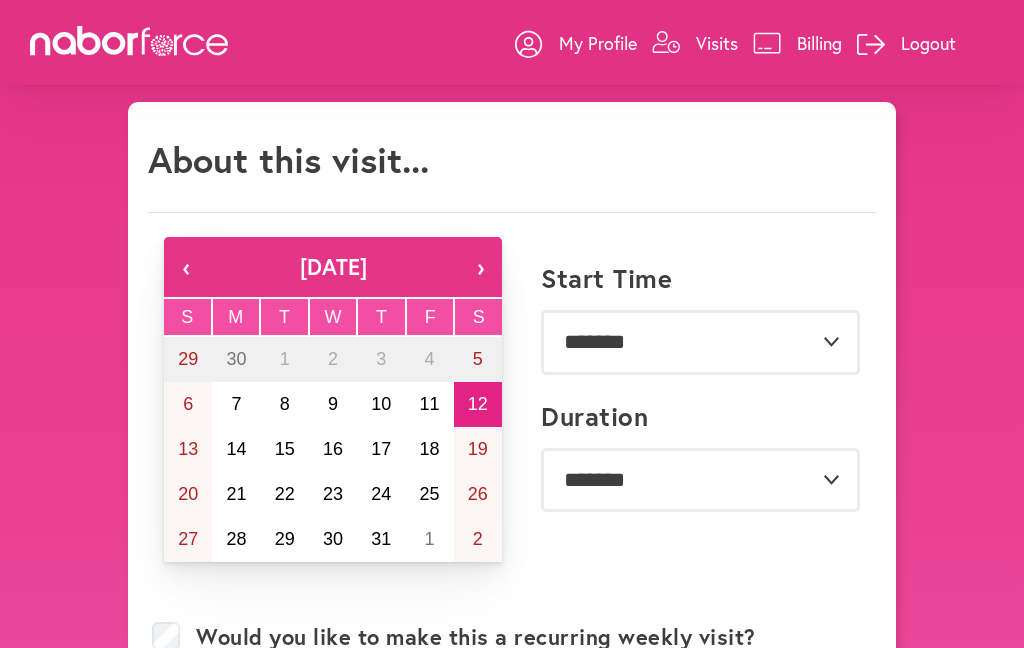 scroll, scrollTop: 22, scrollLeft: 0, axis: vertical 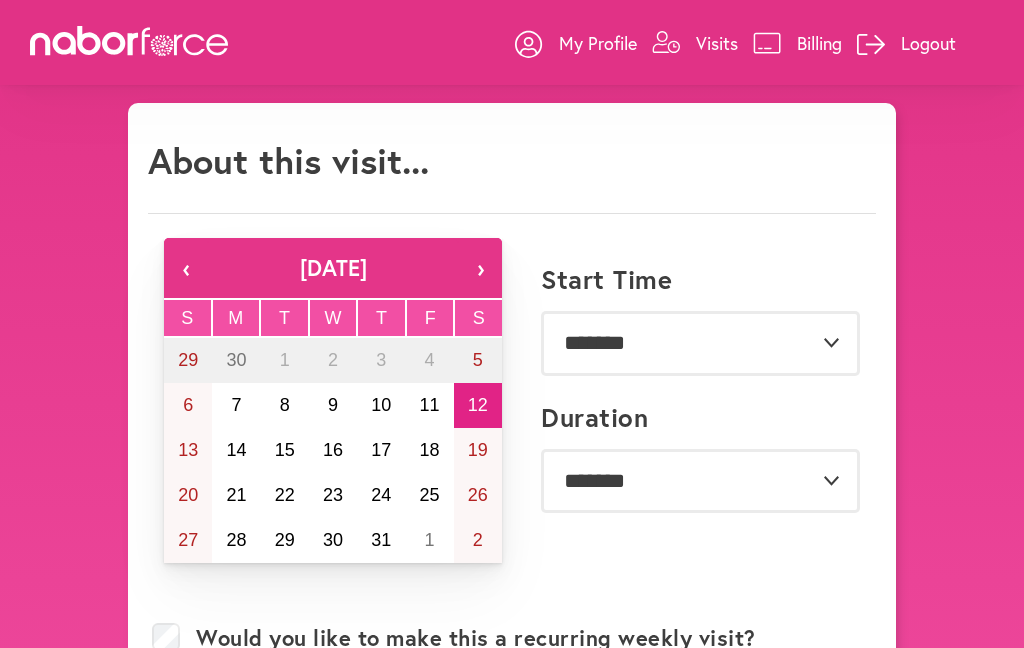 click on "6" at bounding box center [188, 405] 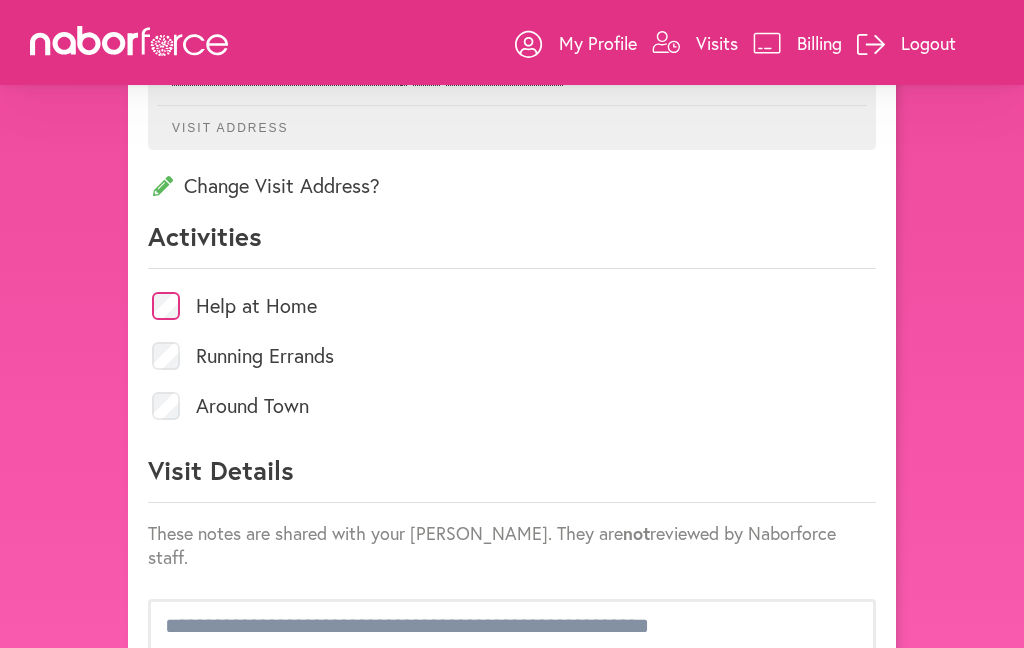 scroll, scrollTop: 768, scrollLeft: 0, axis: vertical 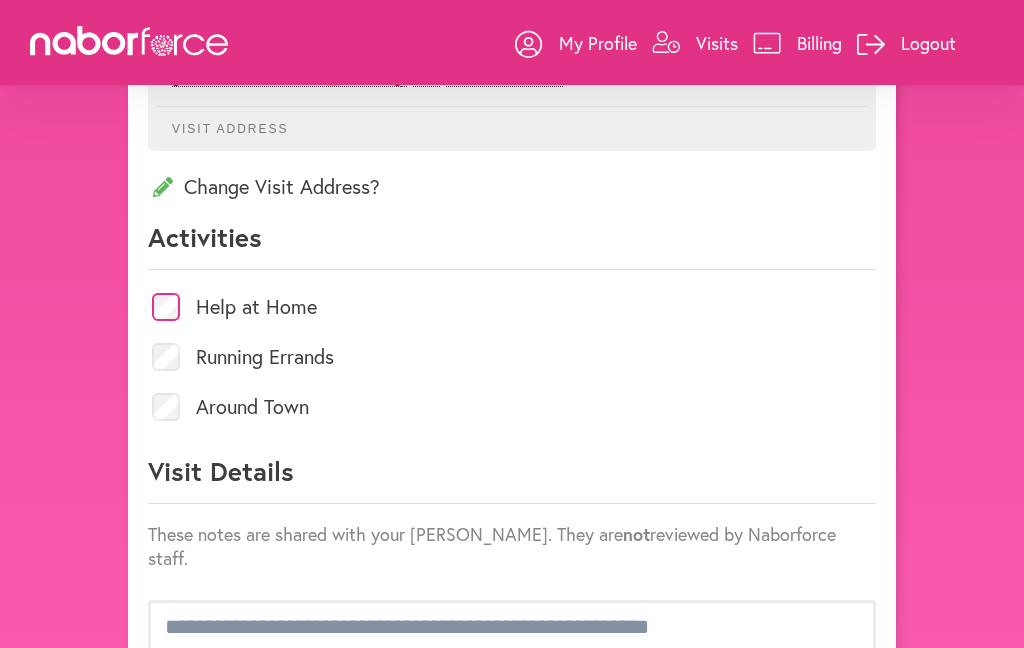 click on "Visits" at bounding box center [717, 43] 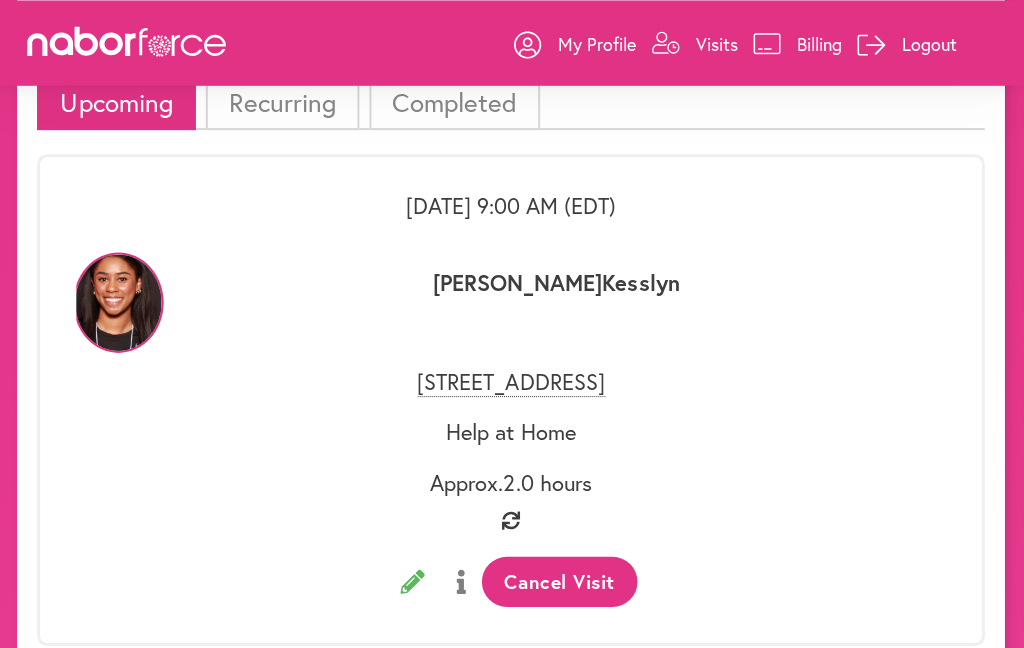scroll, scrollTop: 0, scrollLeft: 0, axis: both 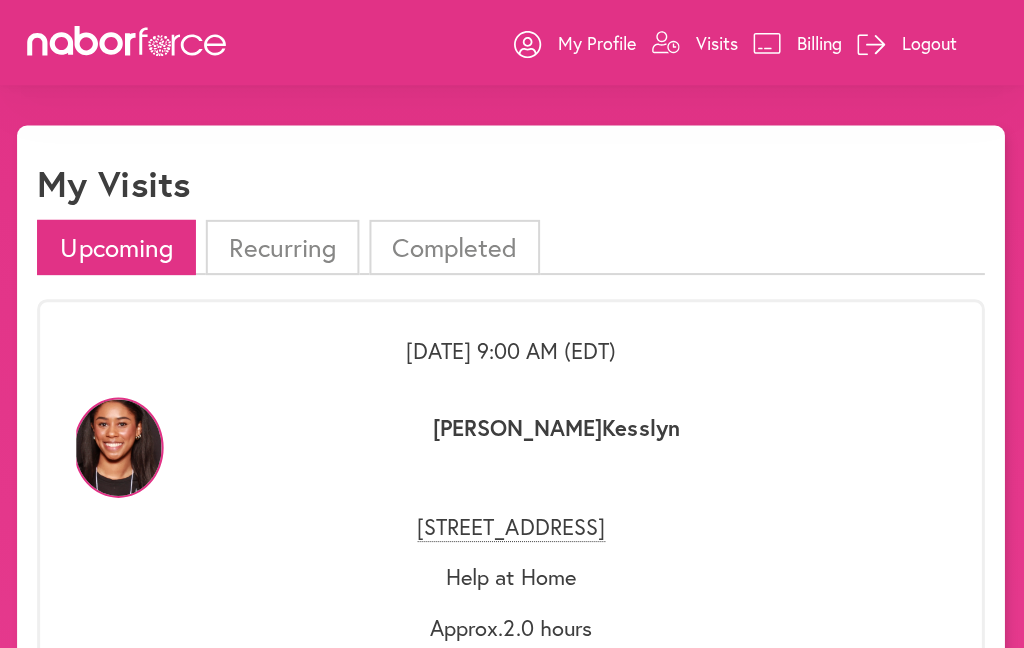 click on "Recurring" at bounding box center (284, 246) 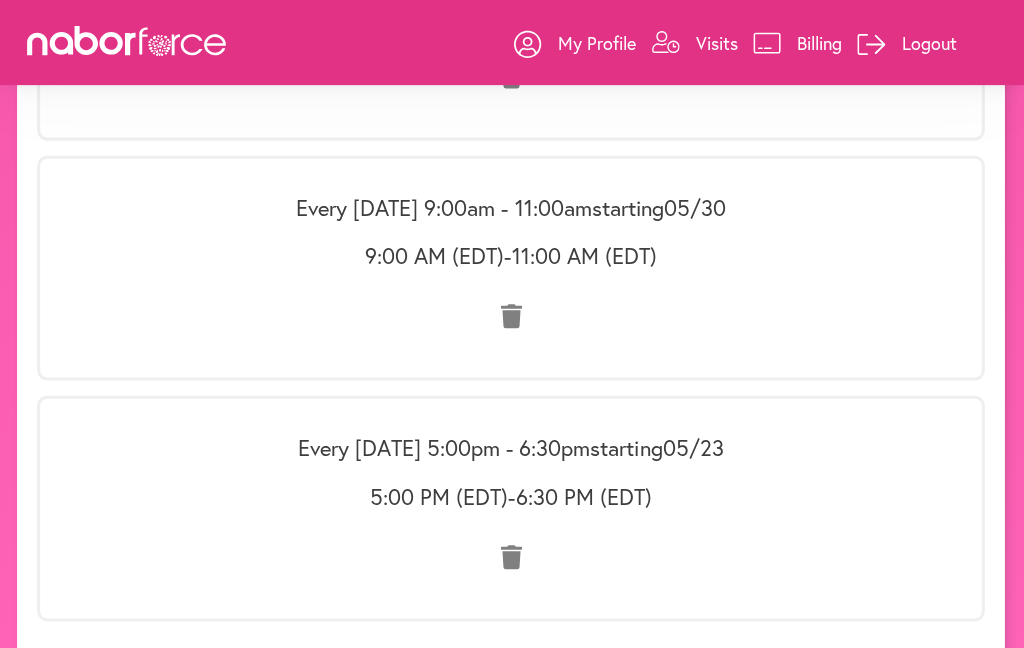 scroll, scrollTop: 2086, scrollLeft: 0, axis: vertical 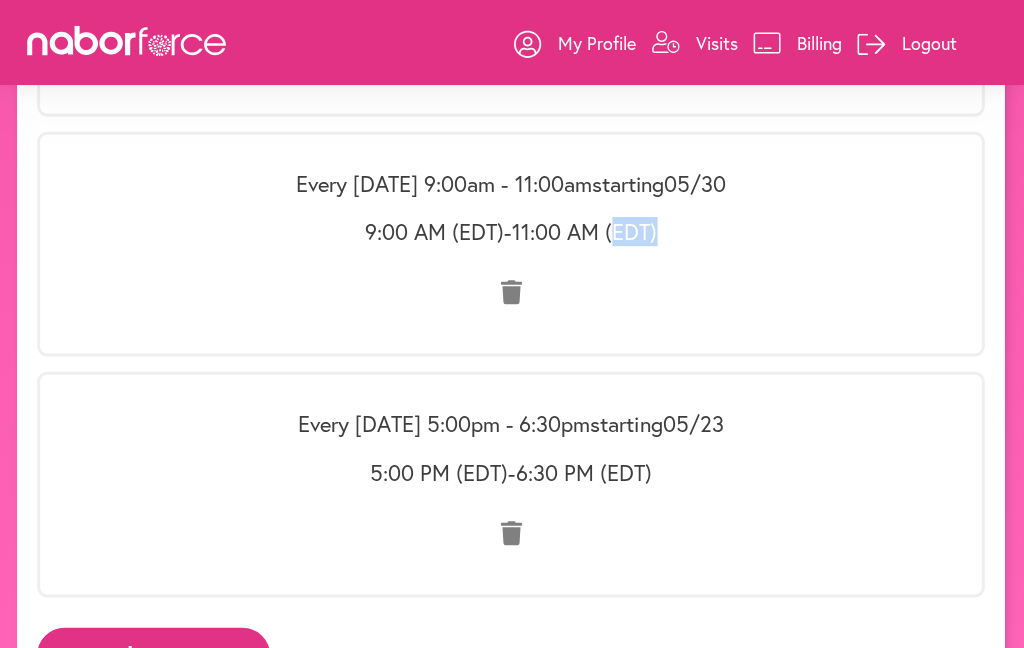 click at bounding box center (512, 291) 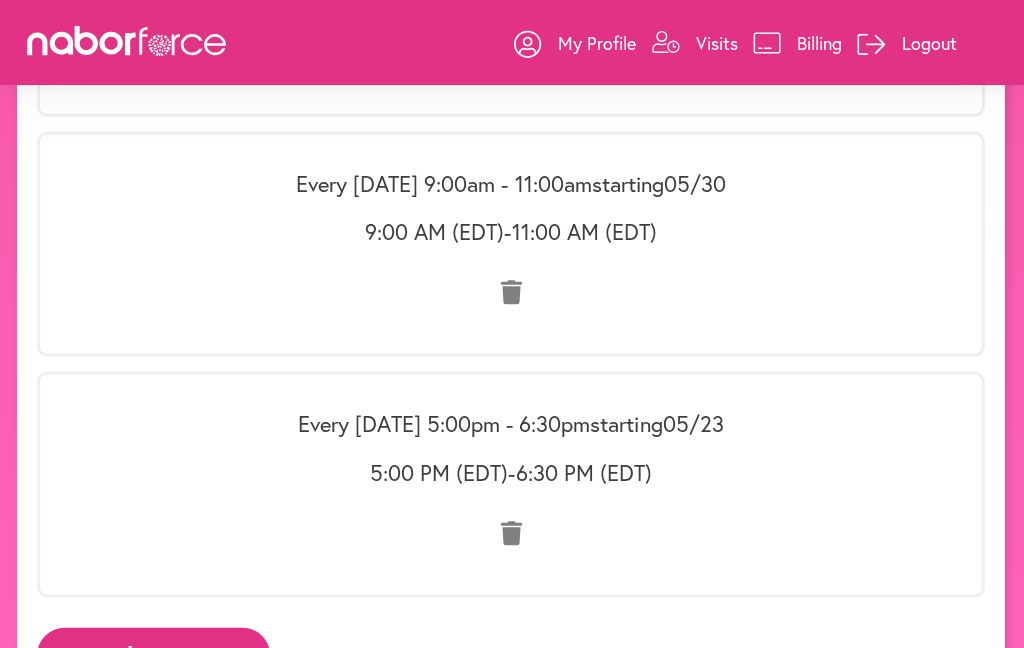 click at bounding box center (512, 531) 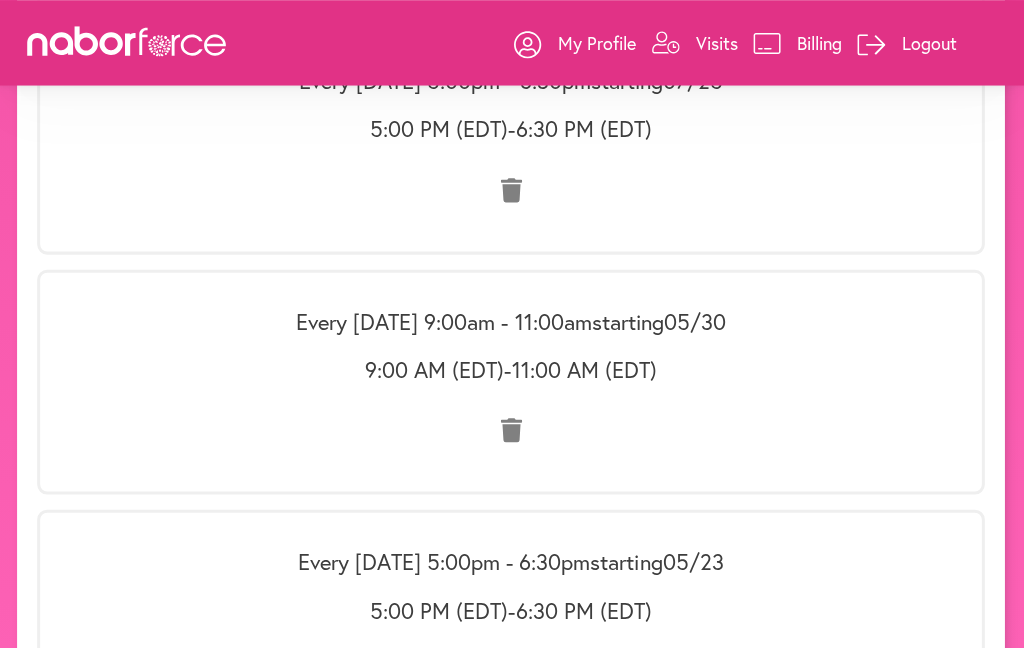 scroll, scrollTop: 1947, scrollLeft: 0, axis: vertical 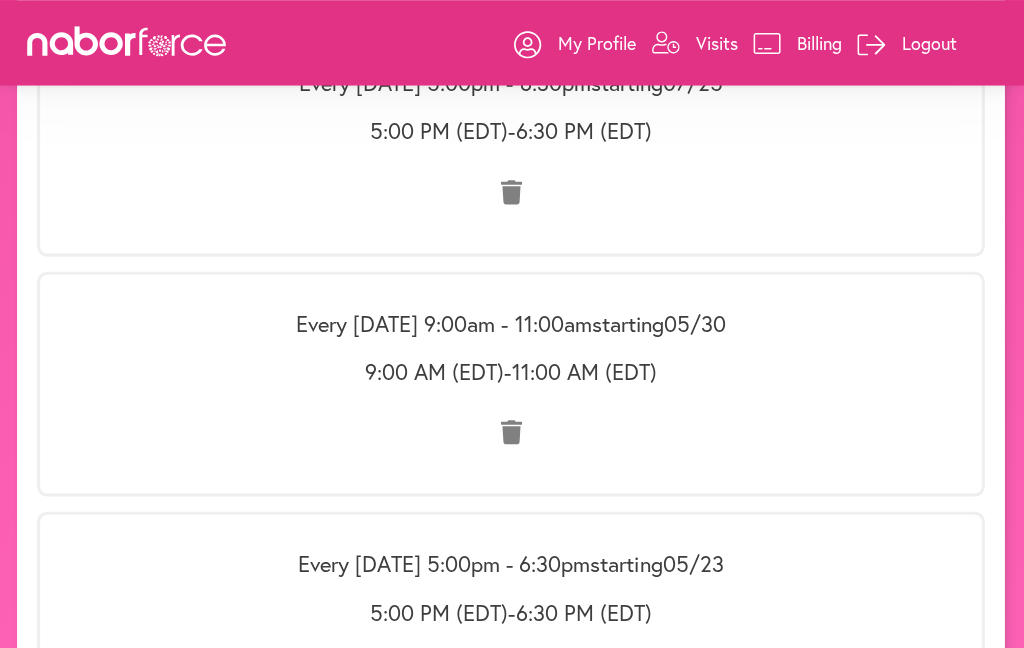 click on "Visits" at bounding box center [717, 43] 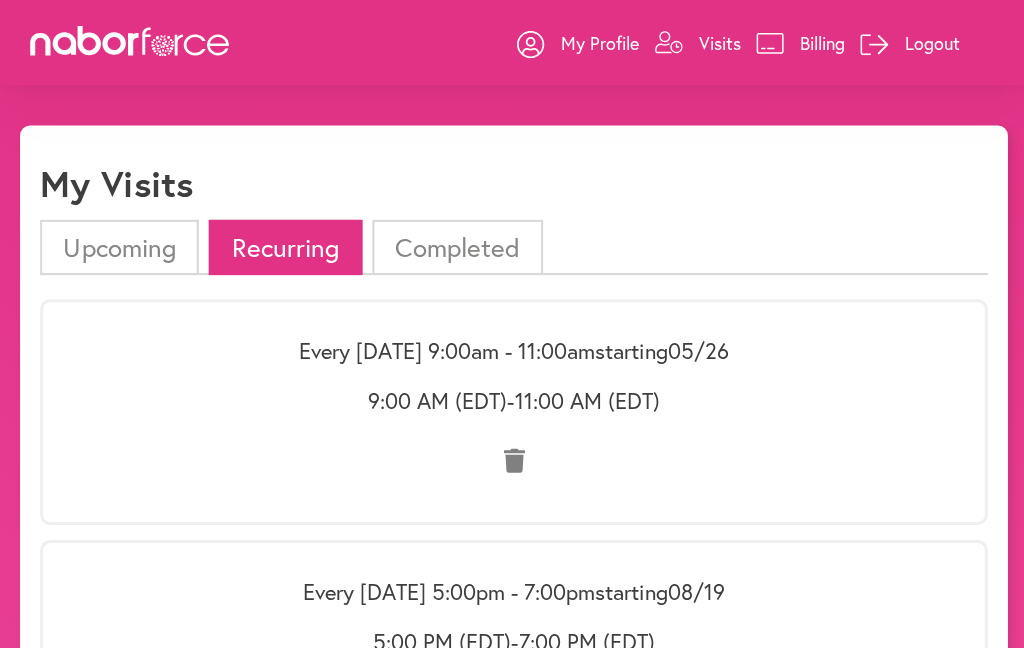 click on "Upcoming" at bounding box center (119, 246) 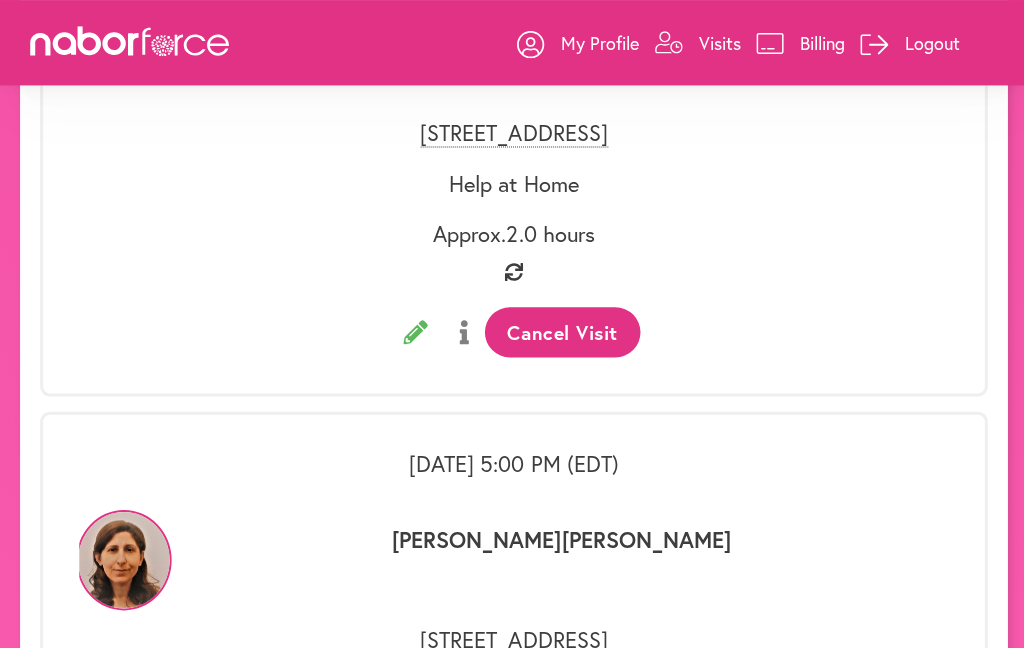scroll, scrollTop: 3318, scrollLeft: 0, axis: vertical 